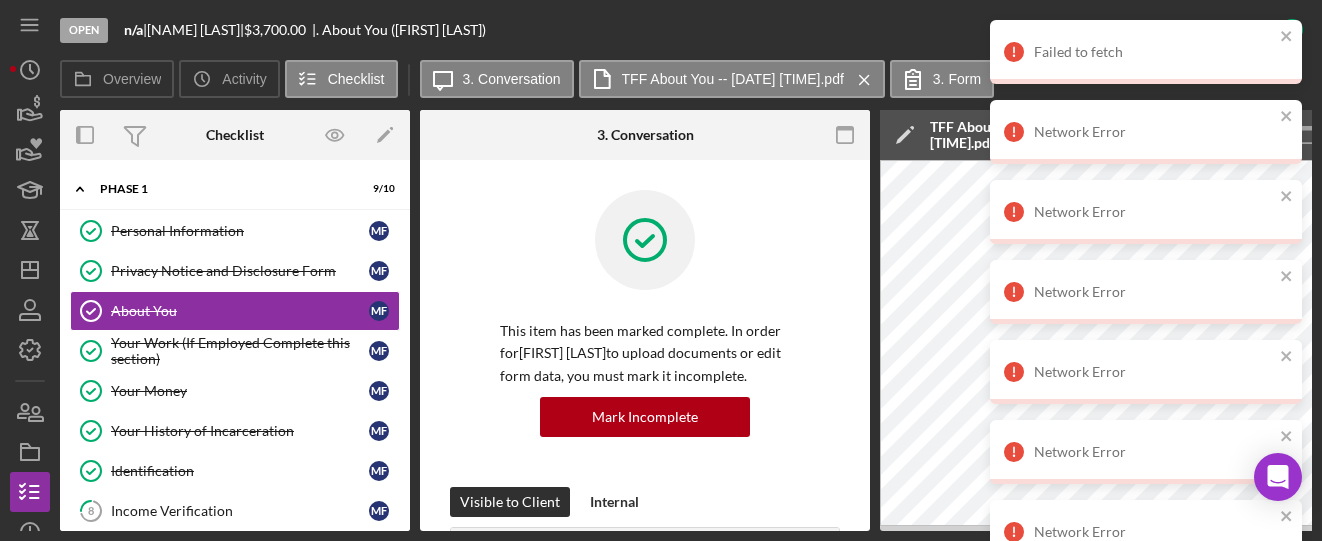scroll, scrollTop: 0, scrollLeft: 0, axis: both 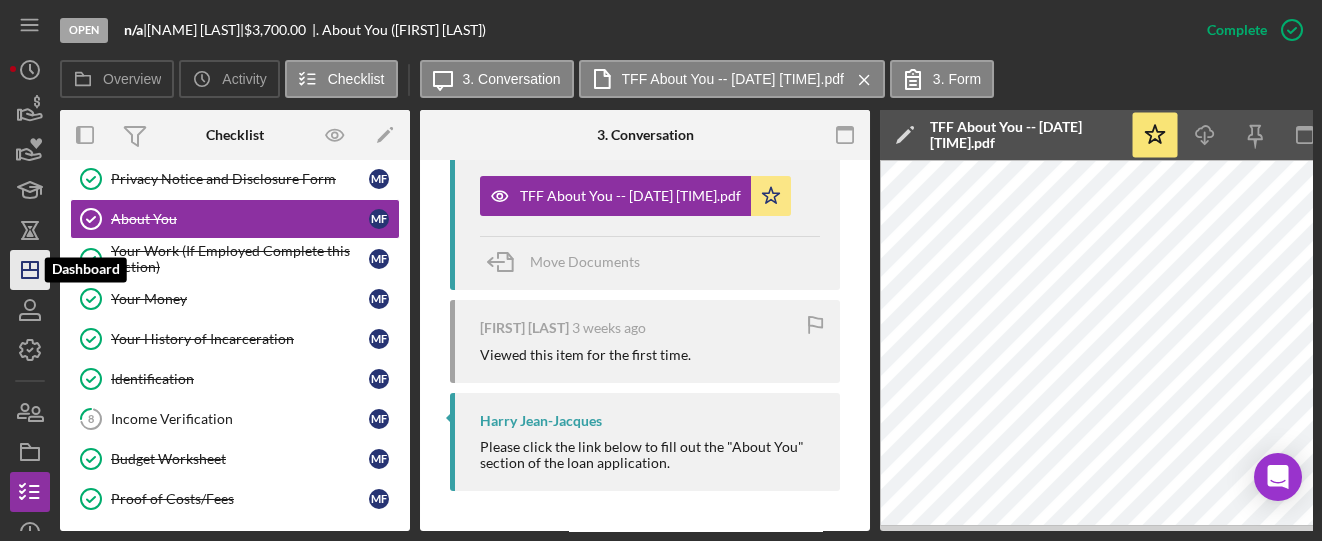 click on "Icon/Dashboard" 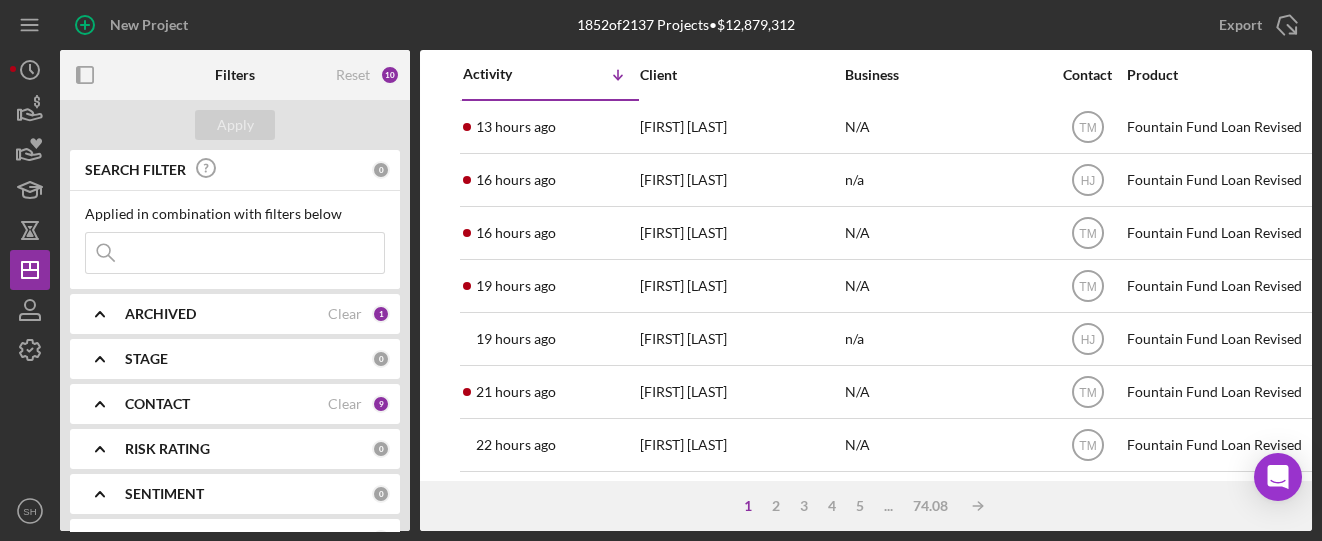 click at bounding box center [235, 253] 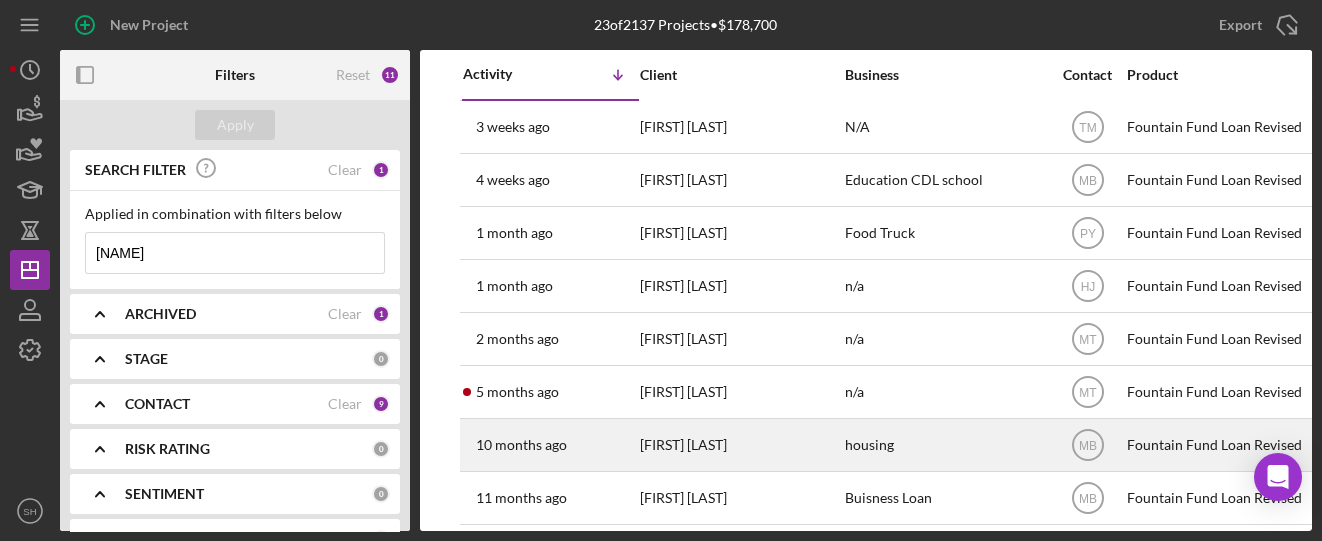 type on "[FIRST]" 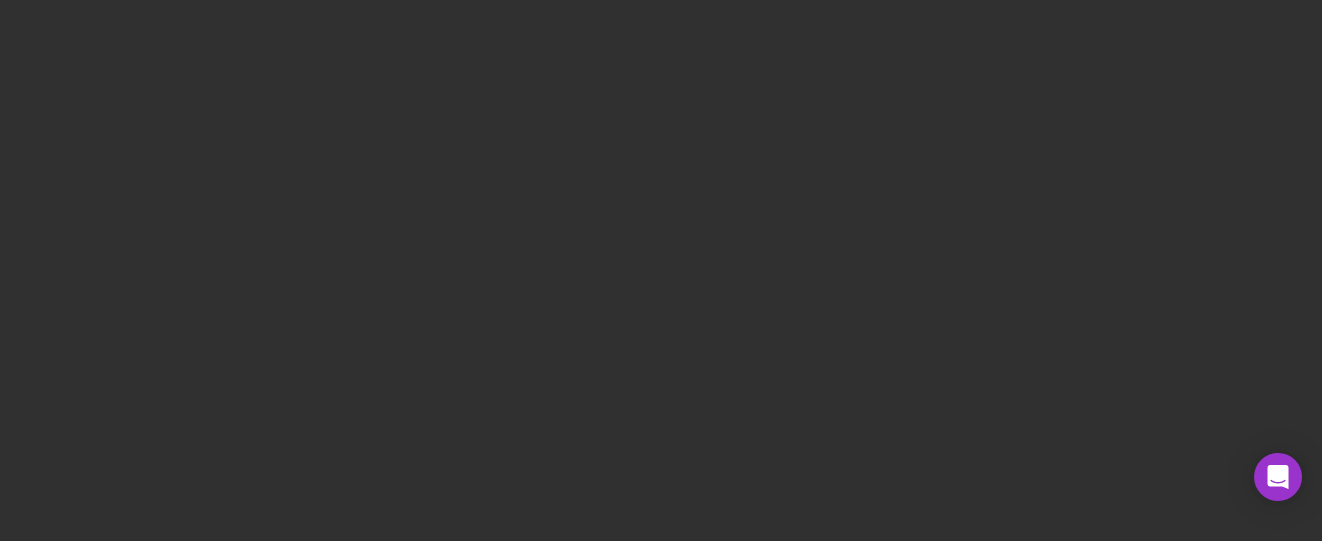 click at bounding box center (661, 270) 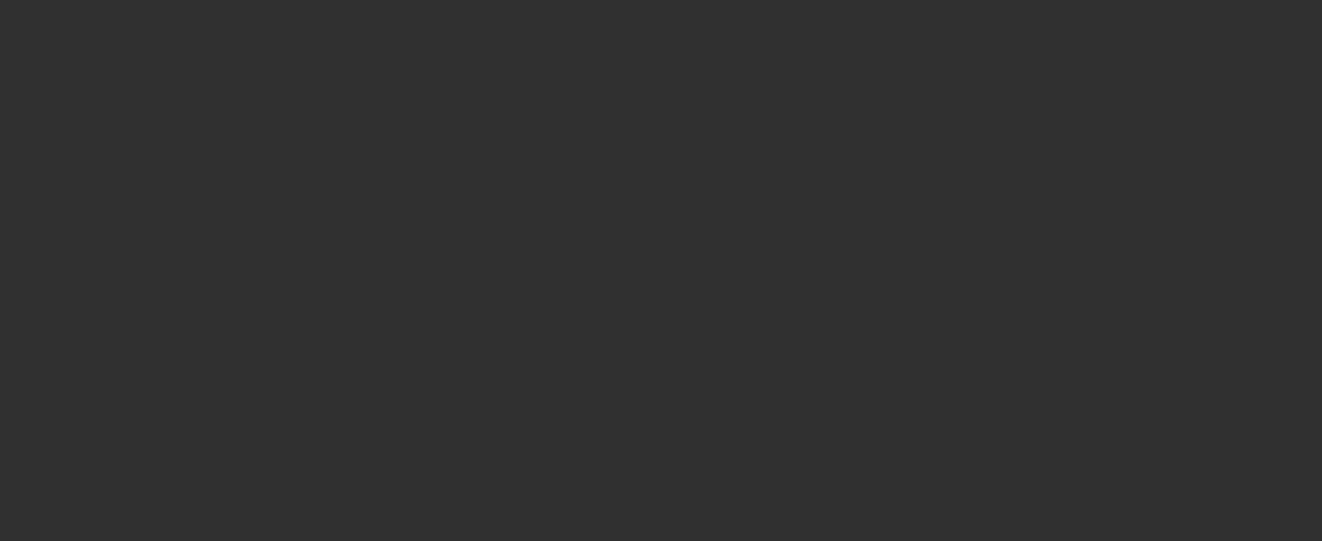 scroll, scrollTop: 0, scrollLeft: 0, axis: both 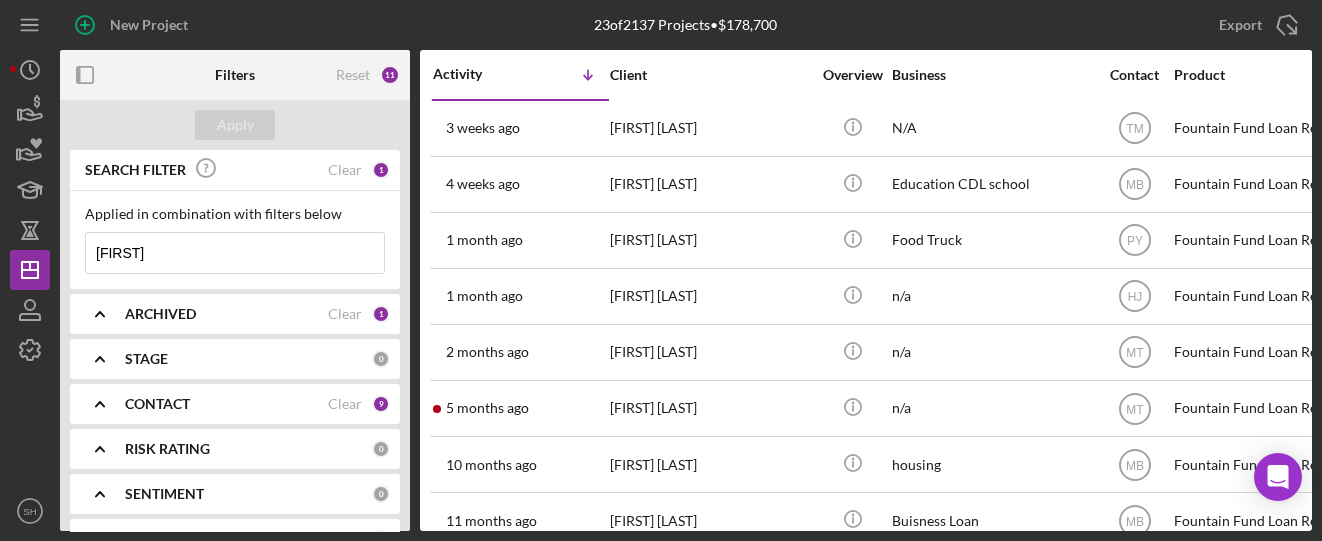 click on "[FIRST]" at bounding box center (235, 253) 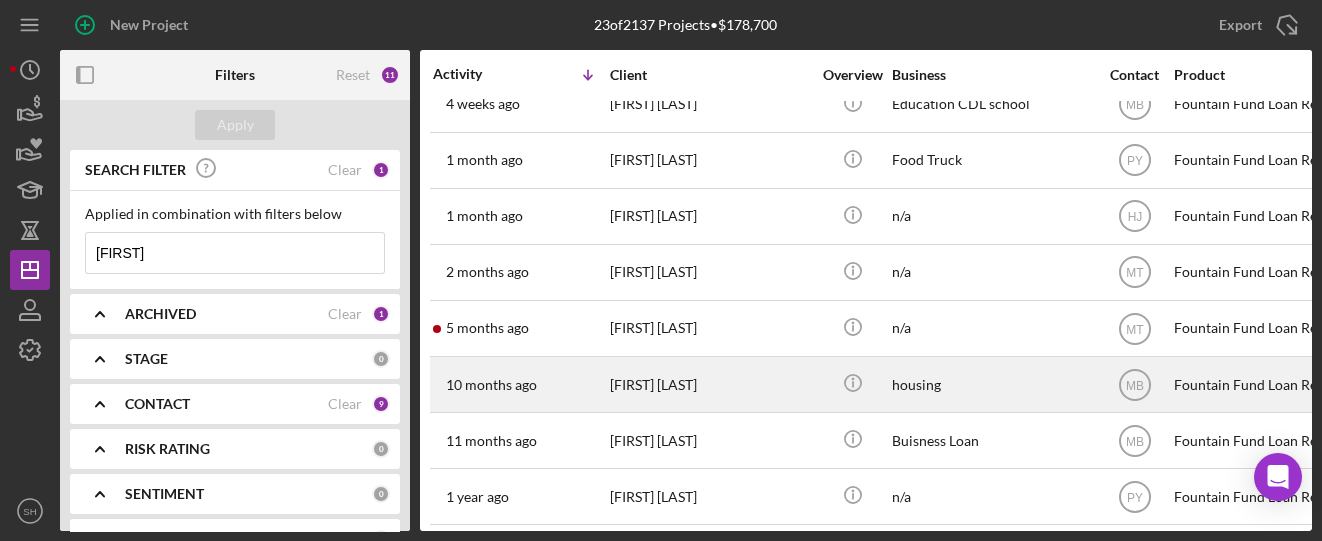 scroll, scrollTop: 133, scrollLeft: 0, axis: vertical 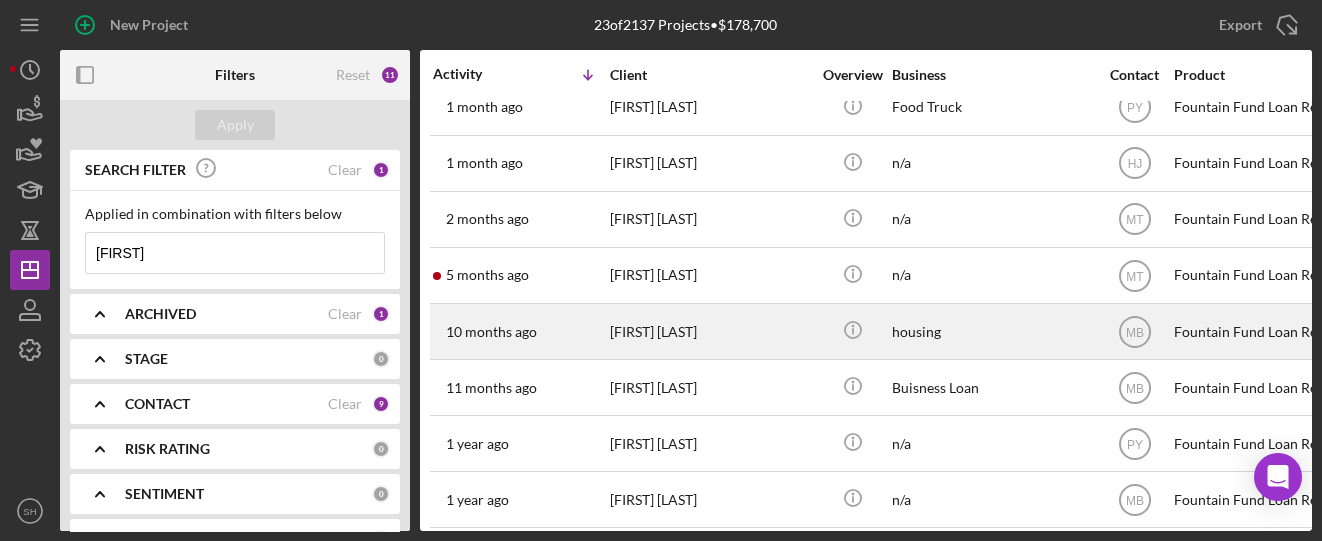click on "[FIRST]  [LAST]" at bounding box center [710, 331] 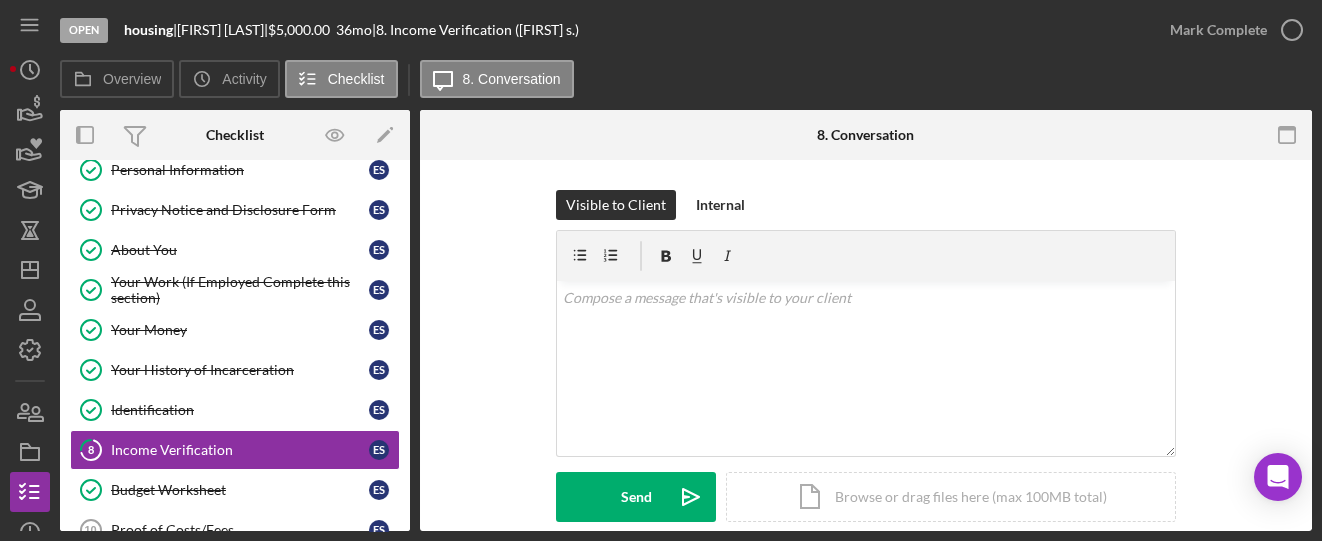 scroll, scrollTop: 92, scrollLeft: 0, axis: vertical 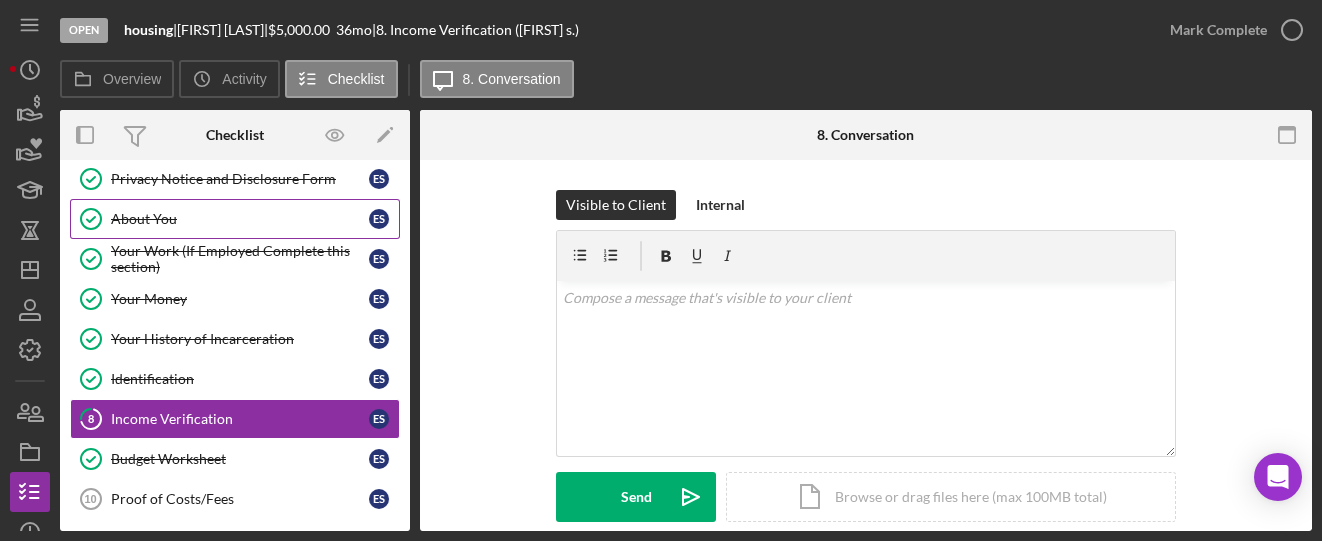 click on "About You" at bounding box center [240, 219] 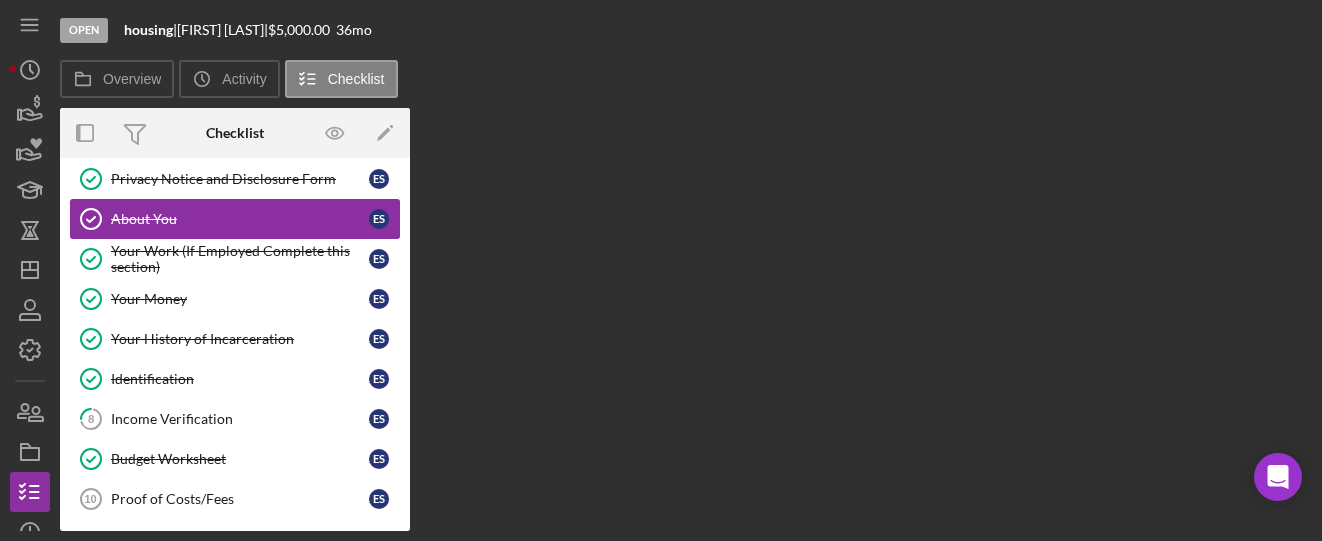 scroll, scrollTop: 92, scrollLeft: 0, axis: vertical 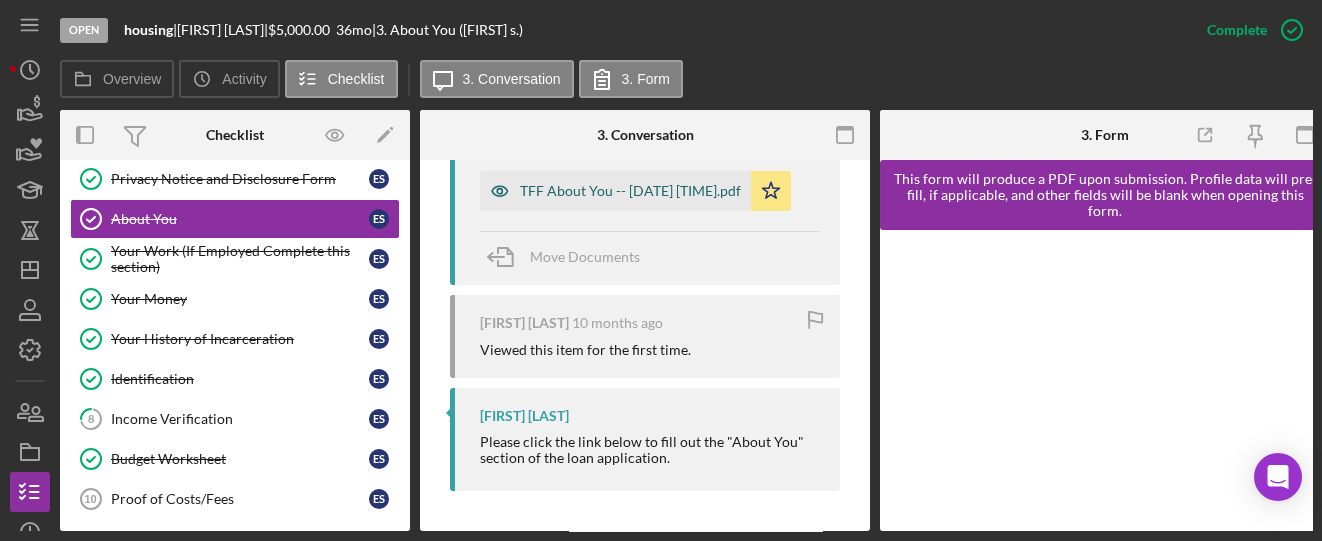 click on "TFF About You -- [DATE] [TIME].pdf" at bounding box center (615, 191) 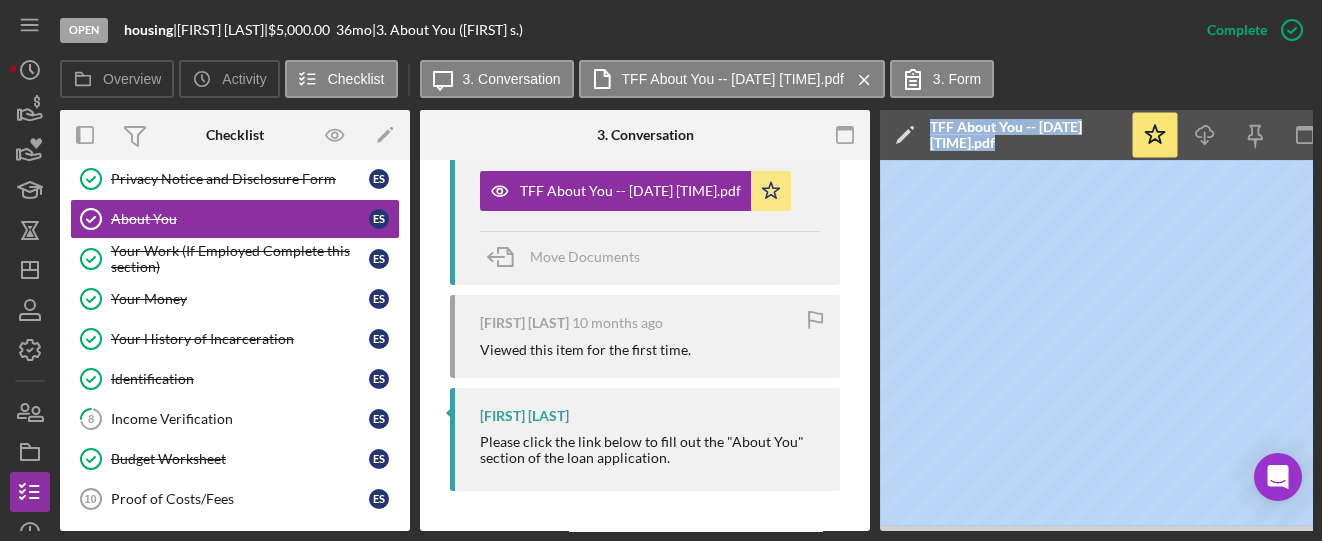 drag, startPoint x: 852, startPoint y: 524, endPoint x: 917, endPoint y: 532, distance: 65.490456 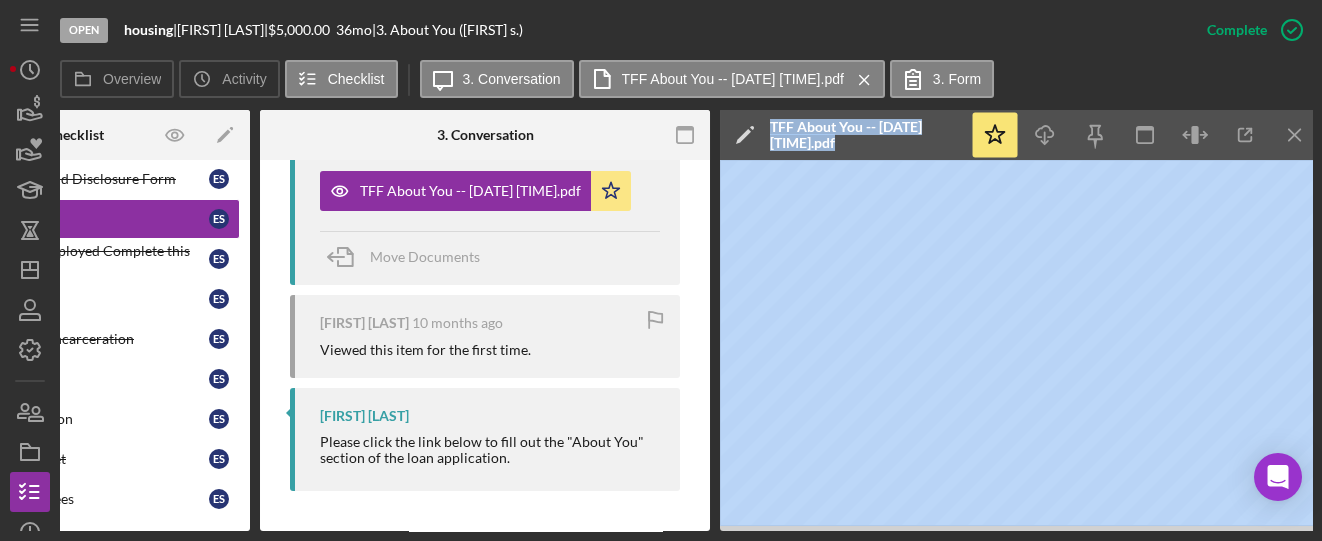 scroll, scrollTop: 0, scrollLeft: 162, axis: horizontal 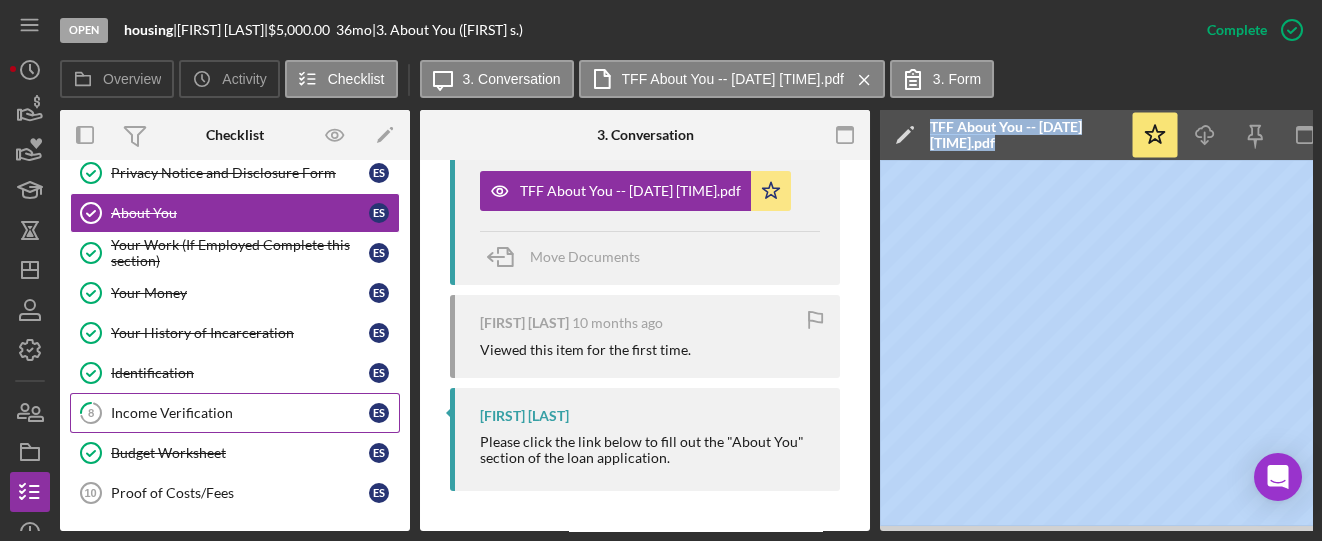 click on "Income Verification" at bounding box center [240, 413] 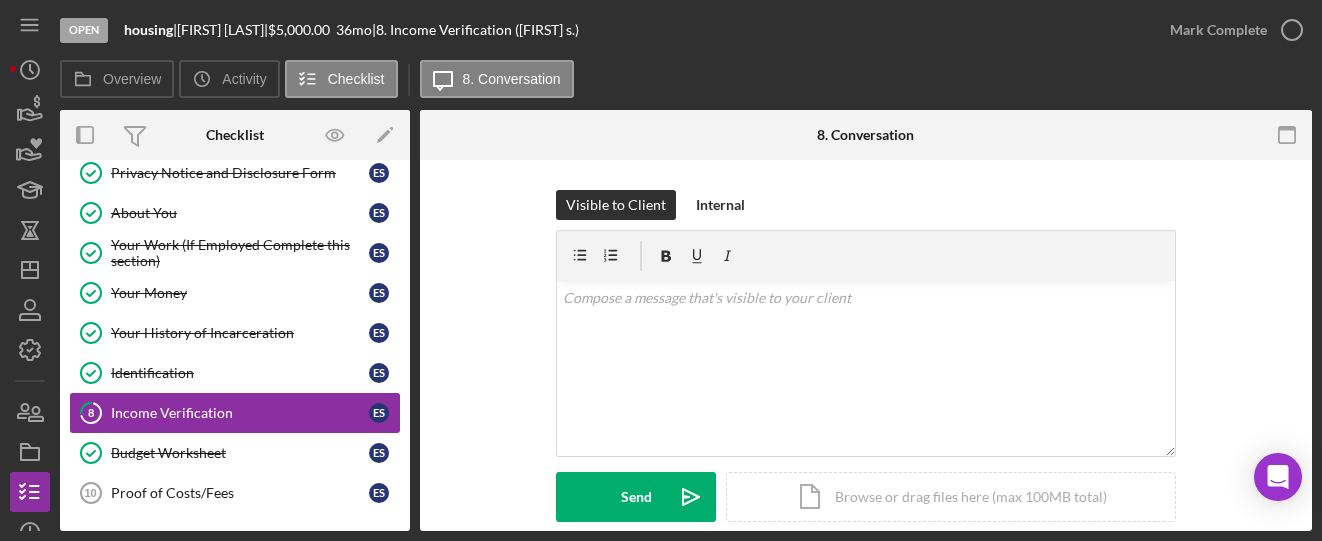 scroll, scrollTop: 92, scrollLeft: 0, axis: vertical 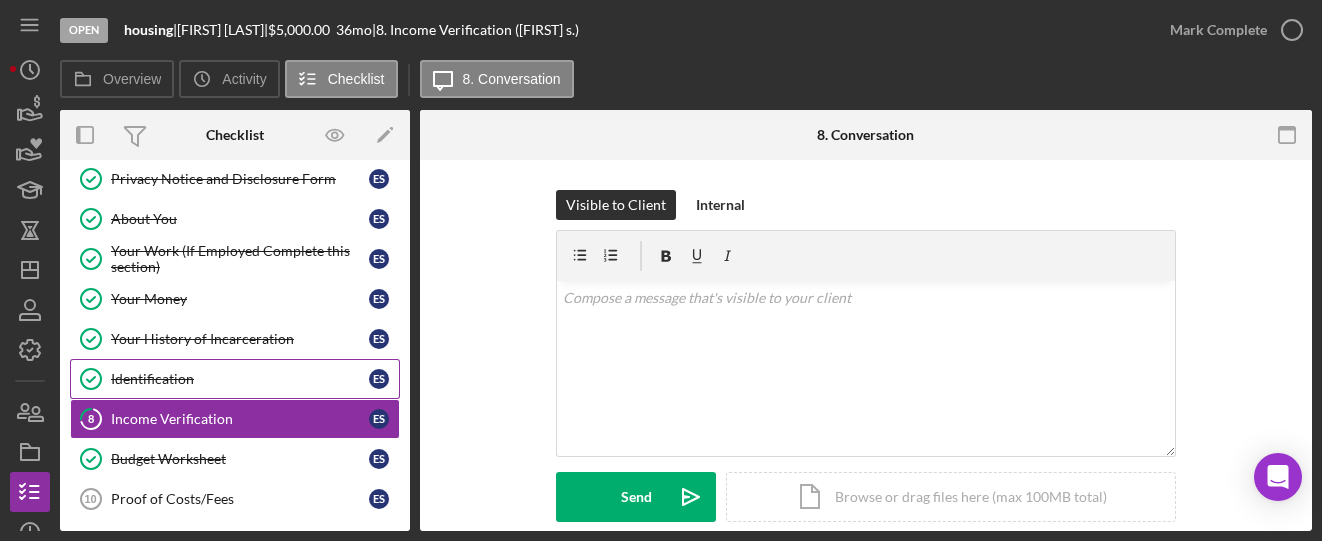 click on "Identification" at bounding box center [240, 379] 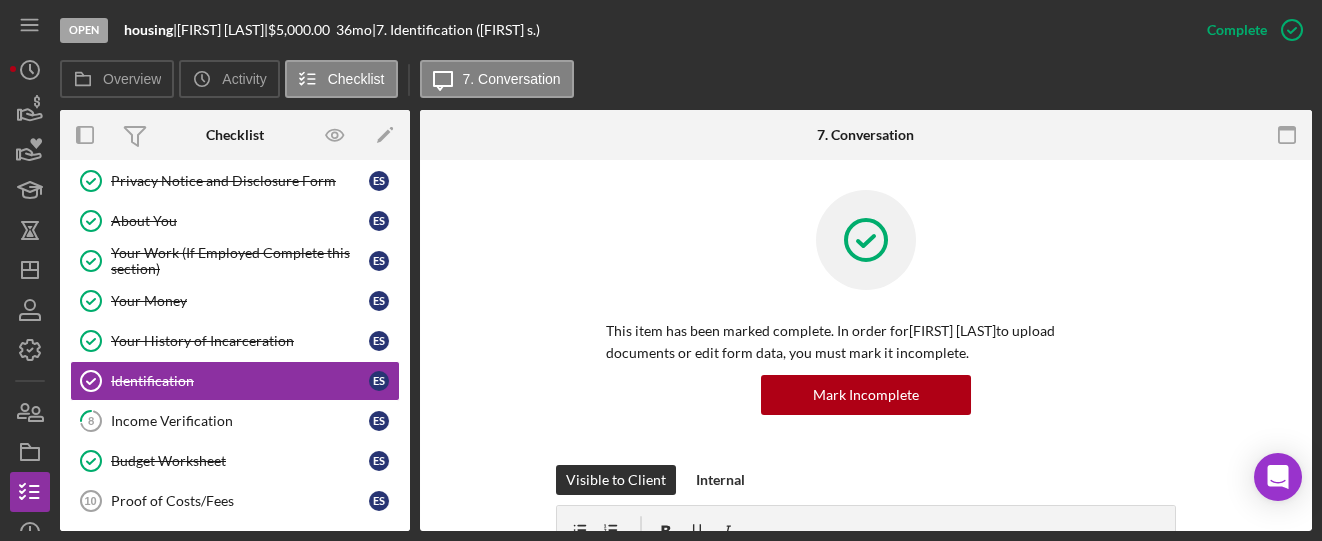 scroll, scrollTop: 92, scrollLeft: 0, axis: vertical 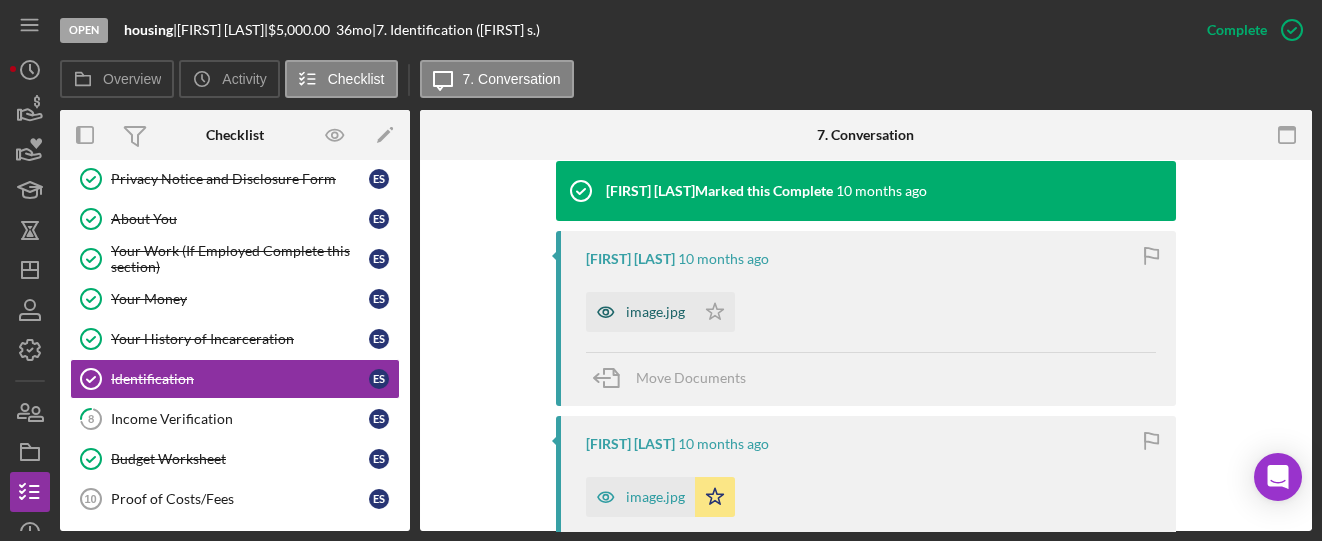 click on "image.jpg" at bounding box center (655, 312) 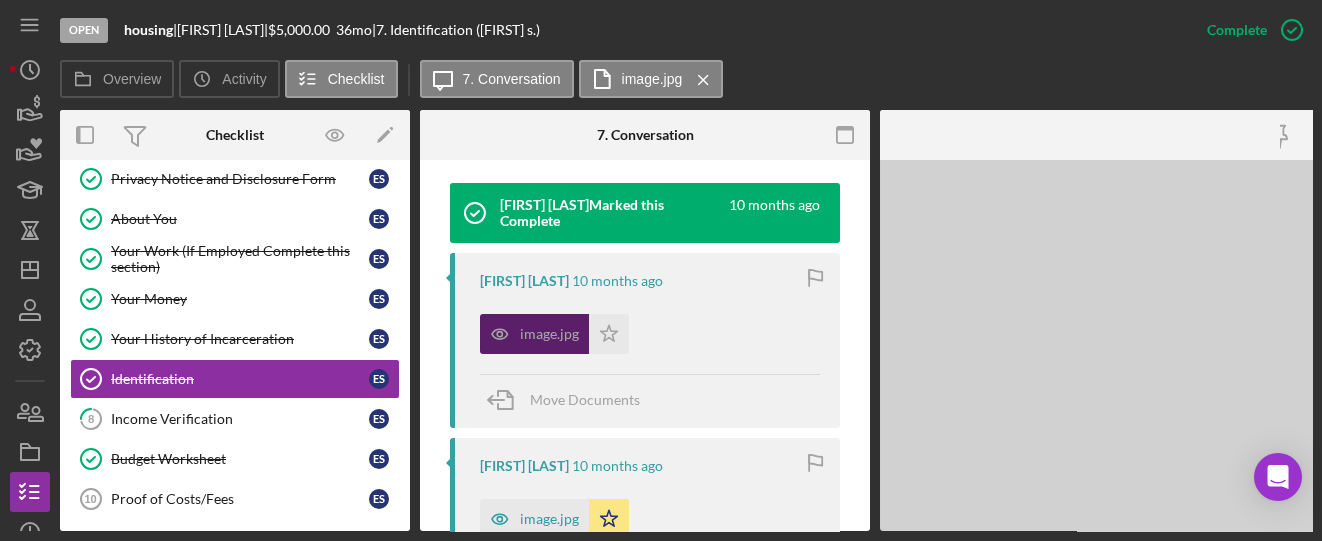 scroll, scrollTop: 689, scrollLeft: 0, axis: vertical 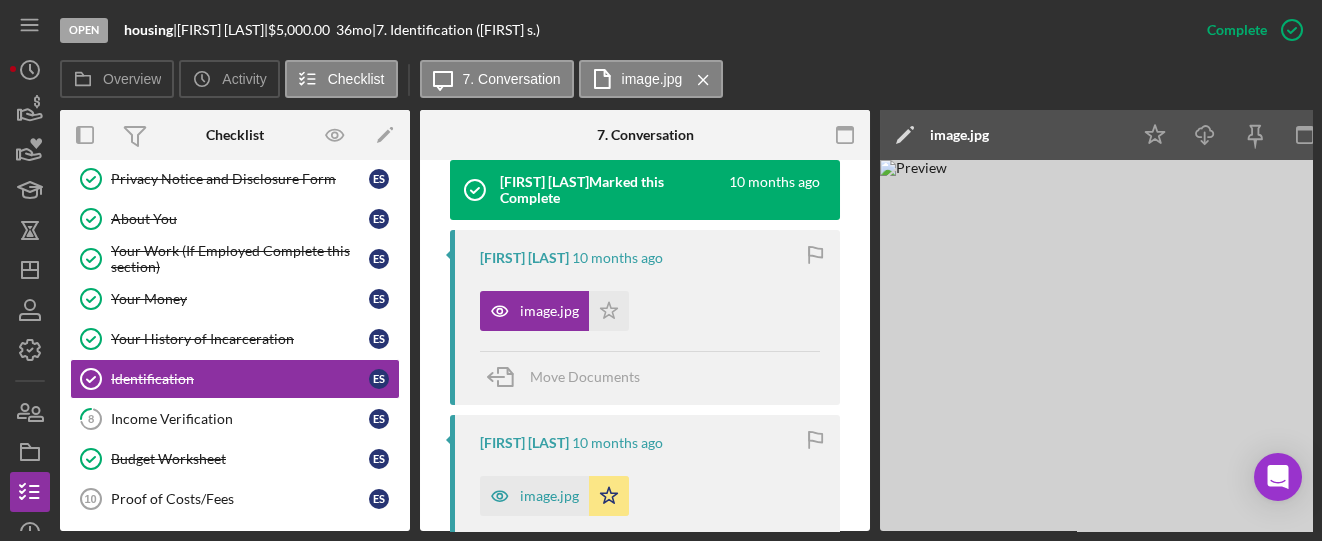 click at bounding box center [1180, 345] 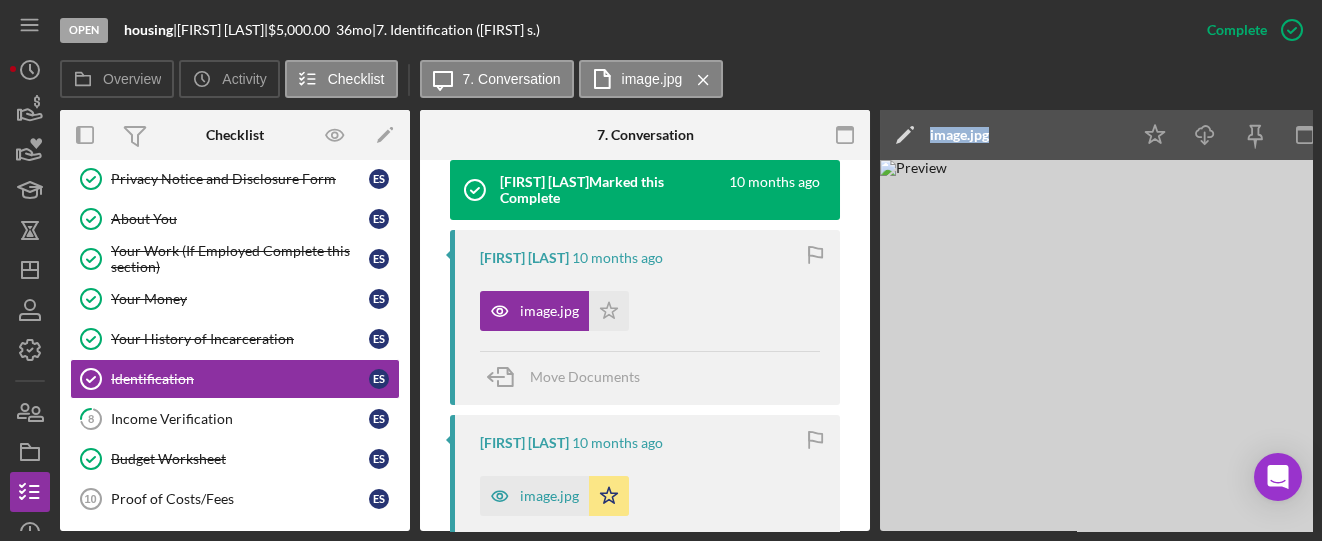 drag, startPoint x: 794, startPoint y: 532, endPoint x: 920, endPoint y: 538, distance: 126.14278 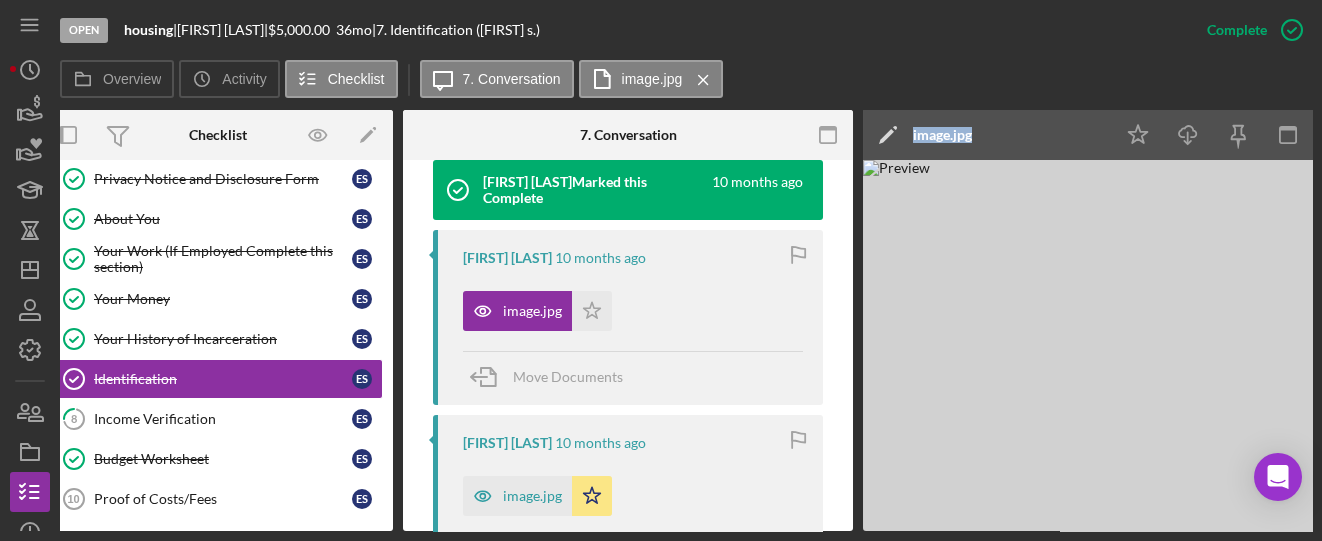 scroll, scrollTop: 0, scrollLeft: 28, axis: horizontal 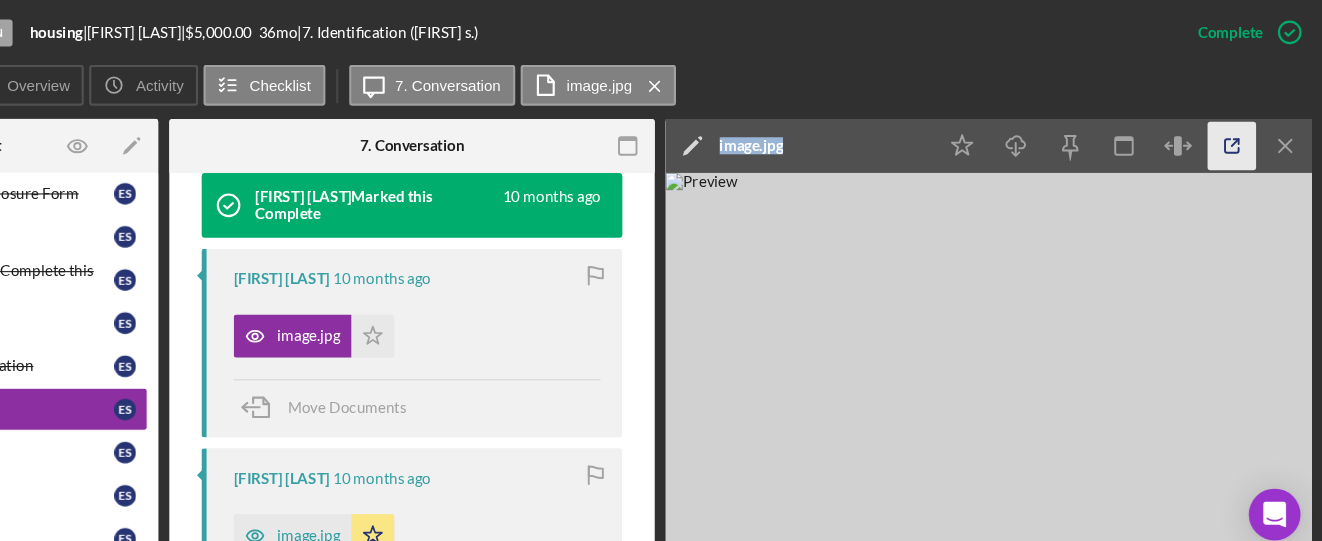 click 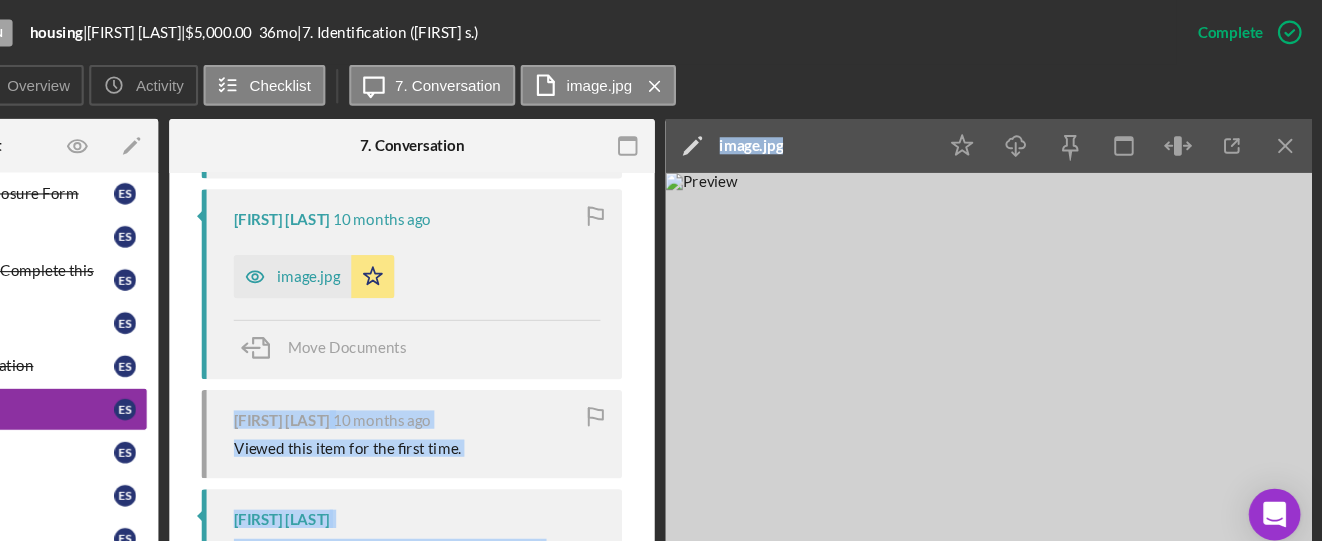 scroll, scrollTop: 936, scrollLeft: 0, axis: vertical 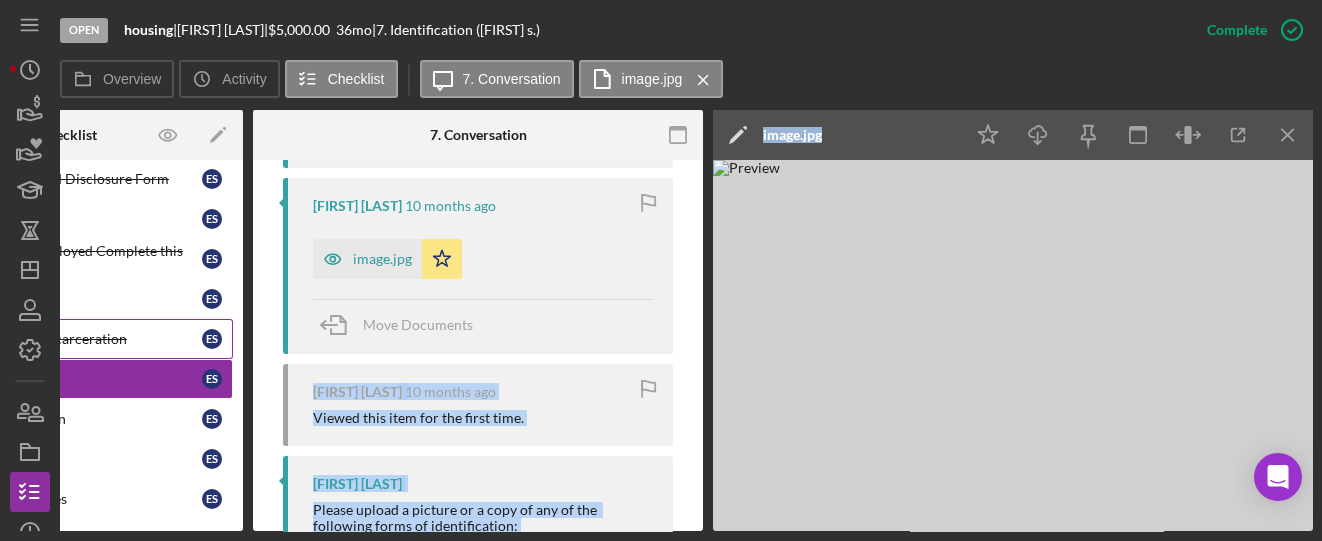 click on "Your History of Incarceration Your History of Incarceration e s" at bounding box center [68, 339] 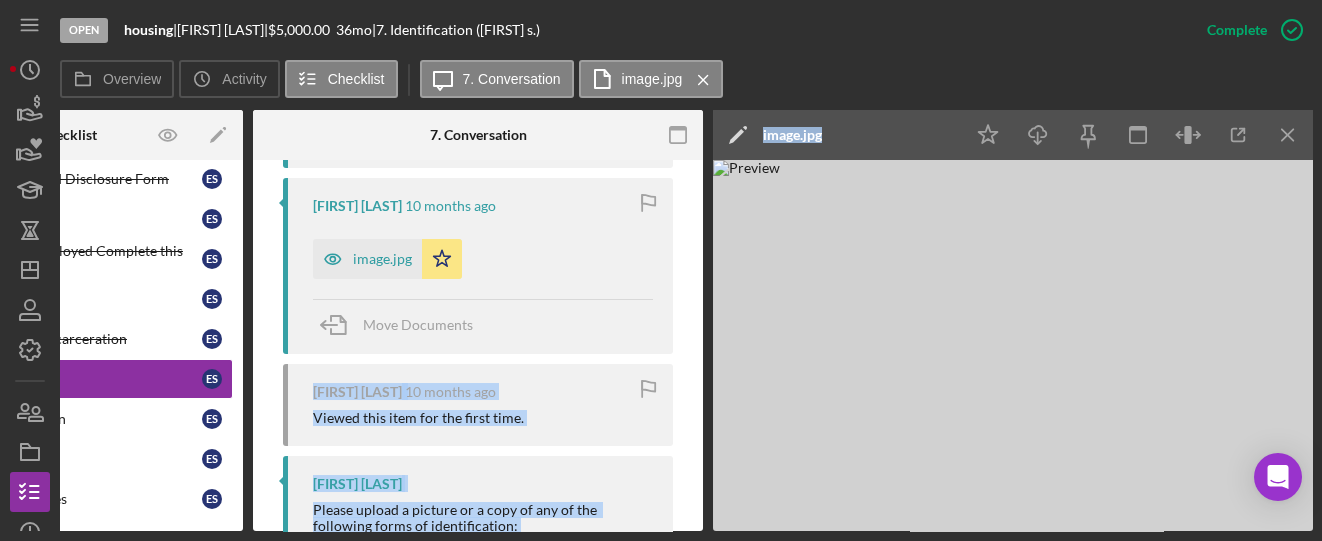 scroll, scrollTop: 0, scrollLeft: 0, axis: both 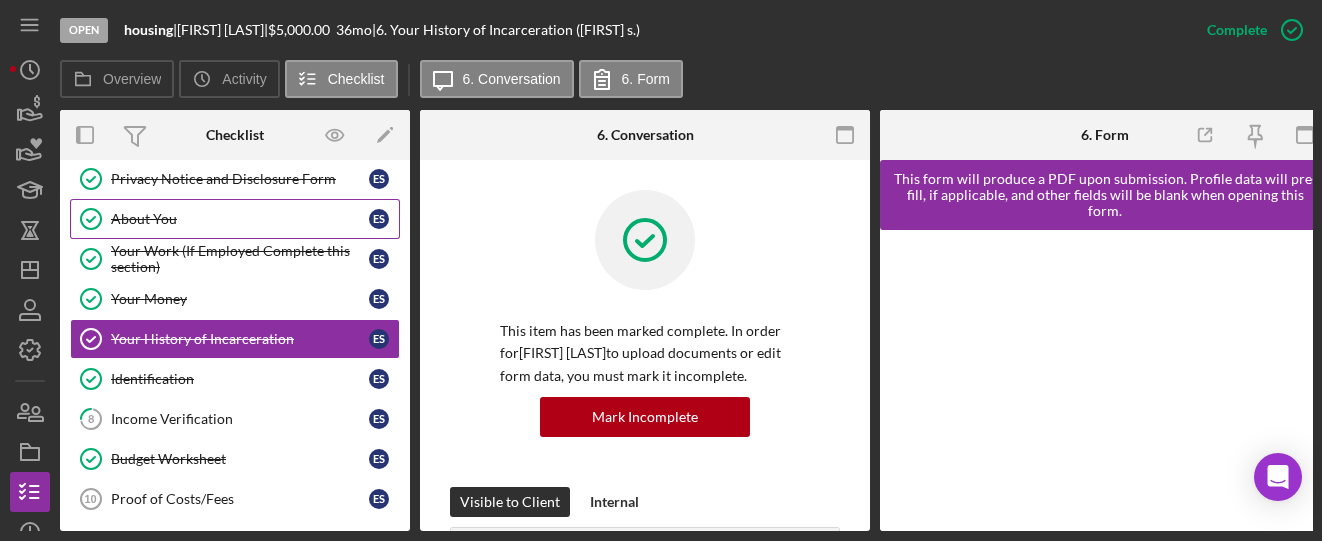 click on "About You" at bounding box center [240, 219] 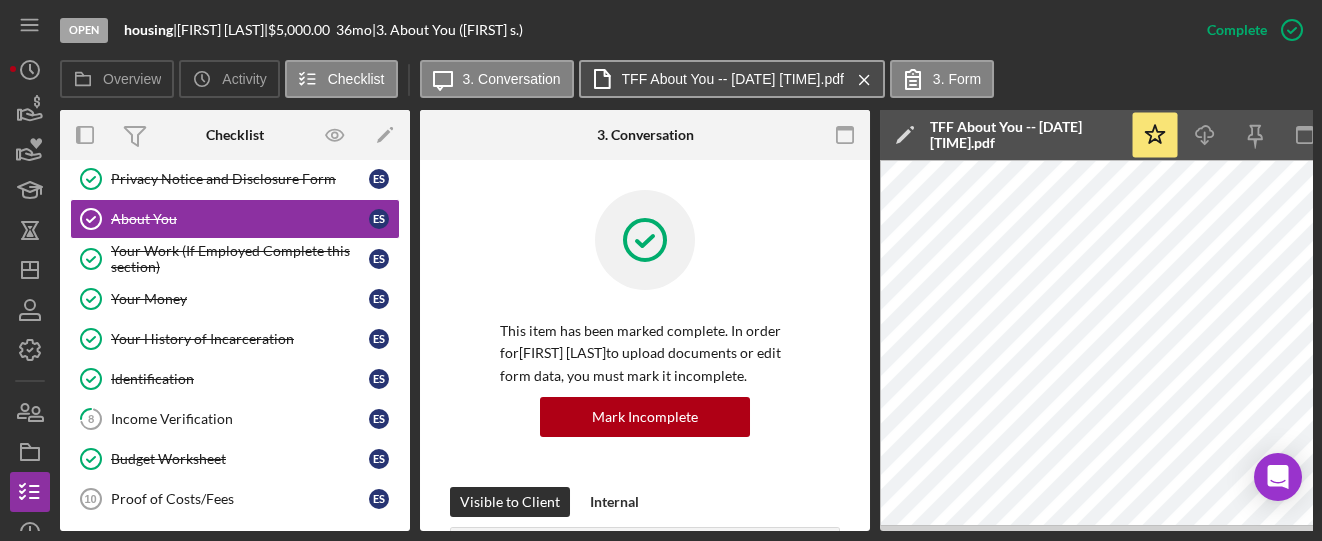 click on "TFF About You -- [DATE] [TIME].pdf" at bounding box center (733, 79) 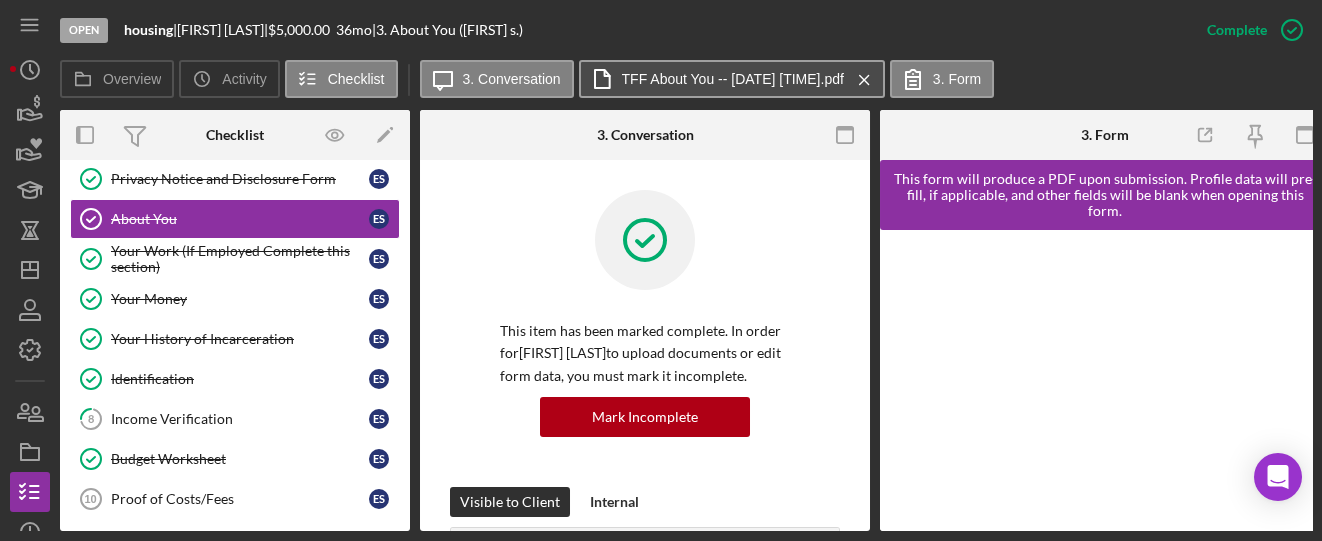 click on "TFF About You -- [DATE] [TIME].pdf Icon/Menu Close" at bounding box center [732, 79] 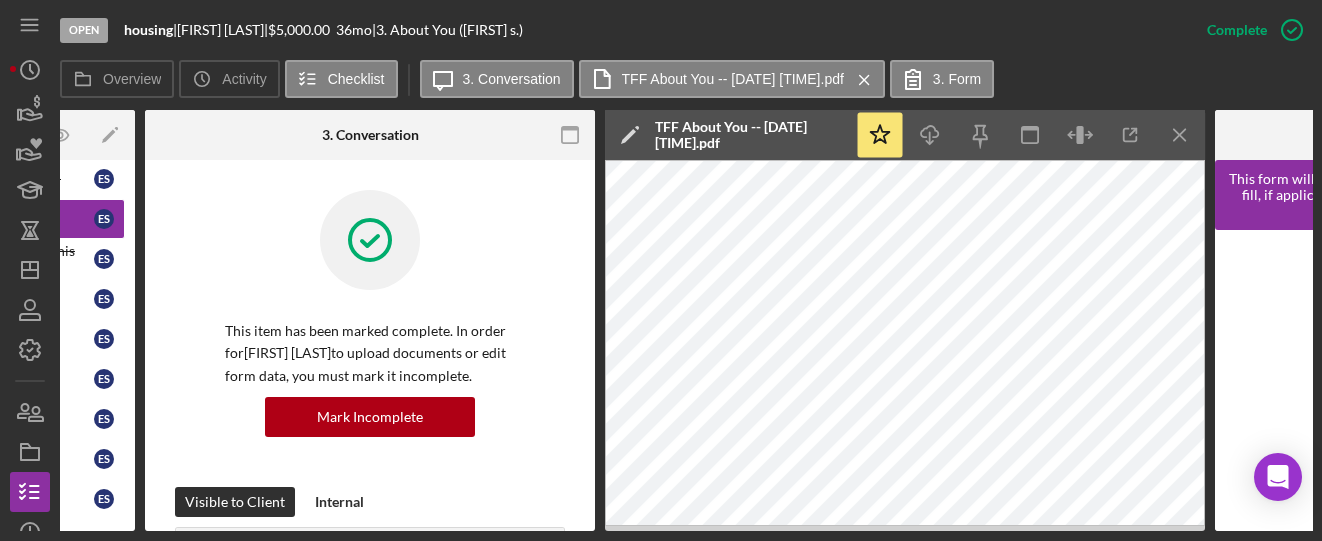scroll, scrollTop: 0, scrollLeft: 282, axis: horizontal 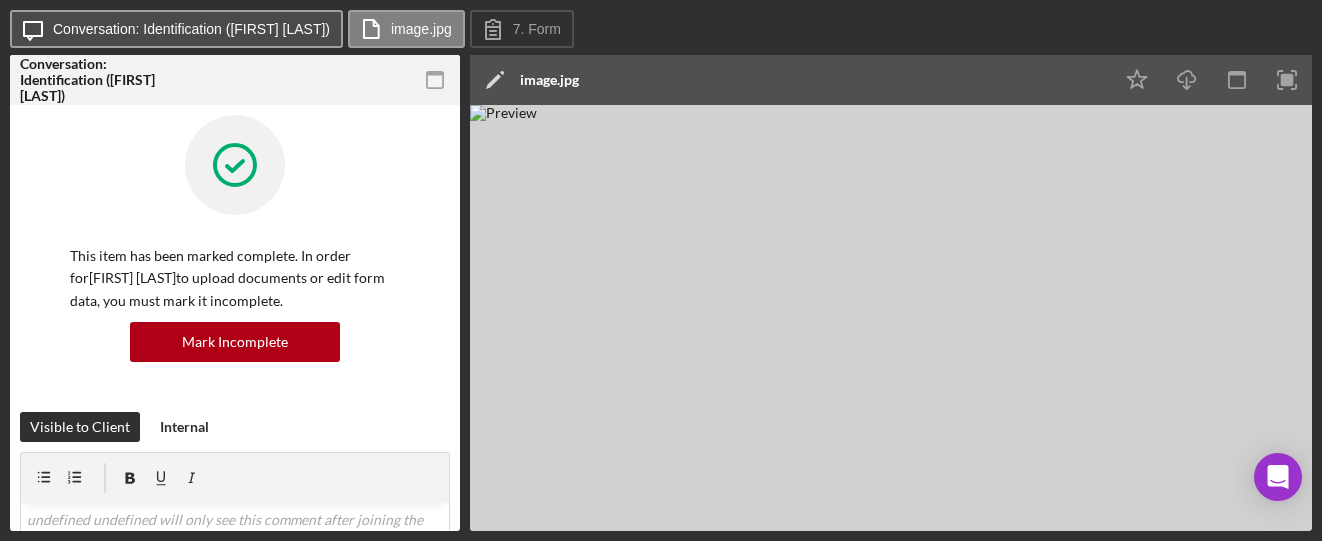 click on "Conversation: Identification ([FIRST] [LAST])" at bounding box center [191, 29] 